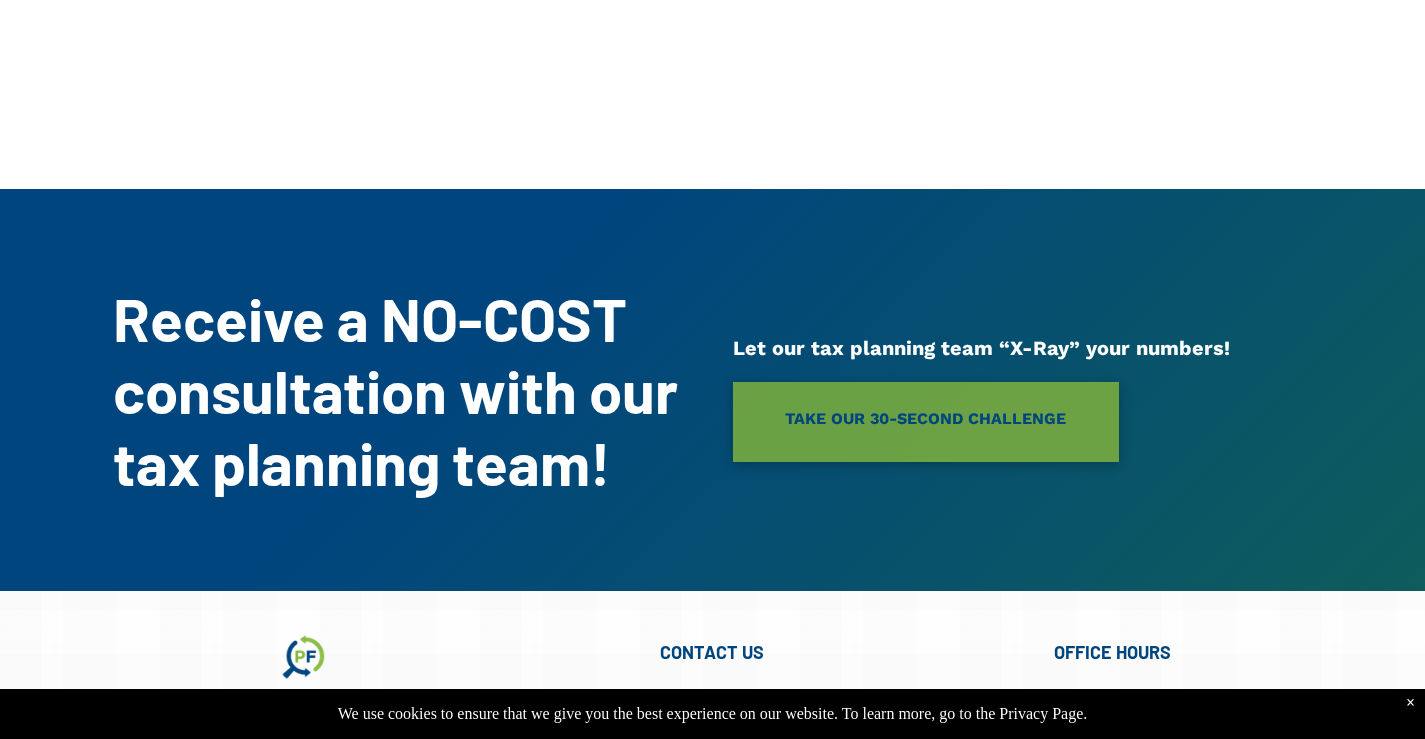 scroll, scrollTop: 1627, scrollLeft: 0, axis: vertical 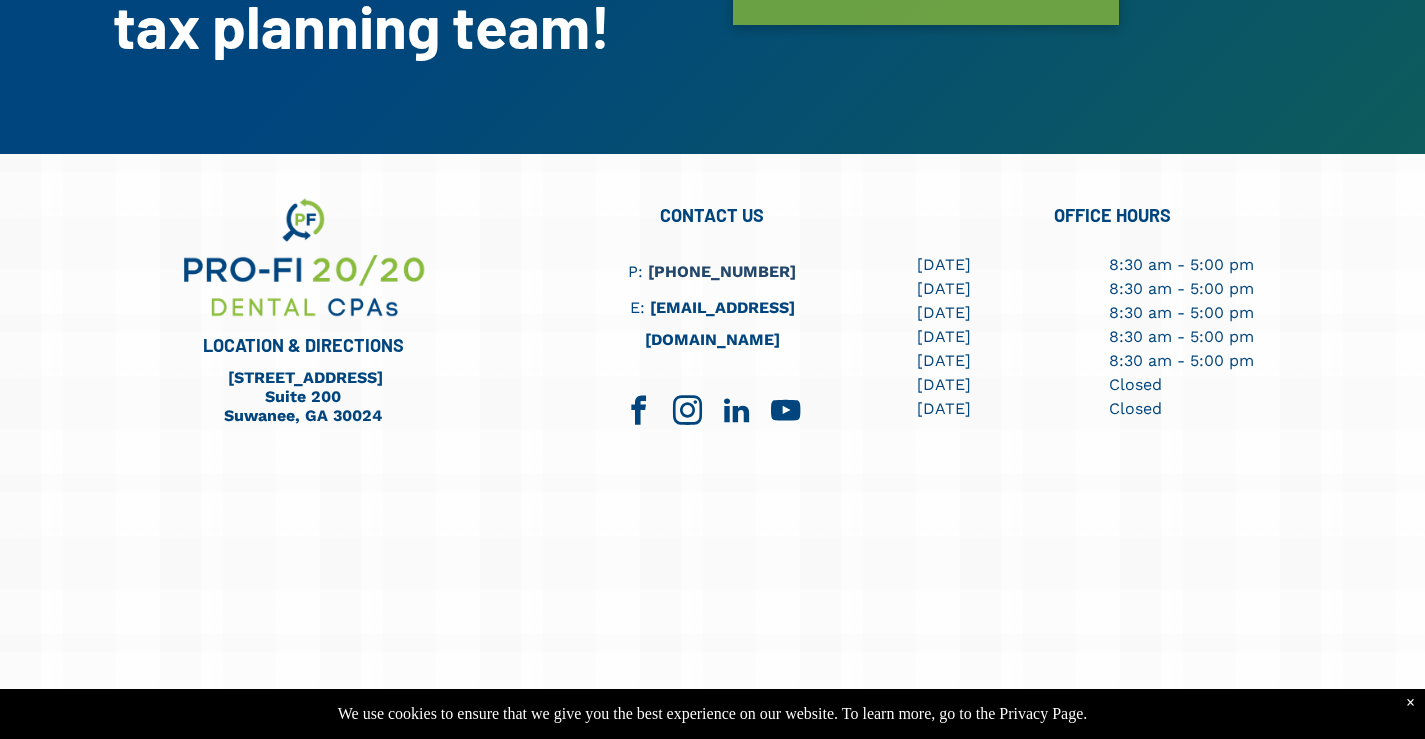 click on "Home
About Pro-Fi 20/20
Our Process
Meet Our Team
Why A Dental CPA?
Ideal Profi 20/20 Client
Pro-Fi Videos
Careers
Services
Managerial Accounting
Tax Services
Profit First Cash Flow Management
Advisory Services
Business Valuations
Bank Loan Assistance
Testimonials
Resources
Blog
Podcast
Articles
Current Events
IRS Employee Retention Credit (ERC)
Red Flags for ERCs
Calculators
Client Center
Partners" at bounding box center (712, -444) 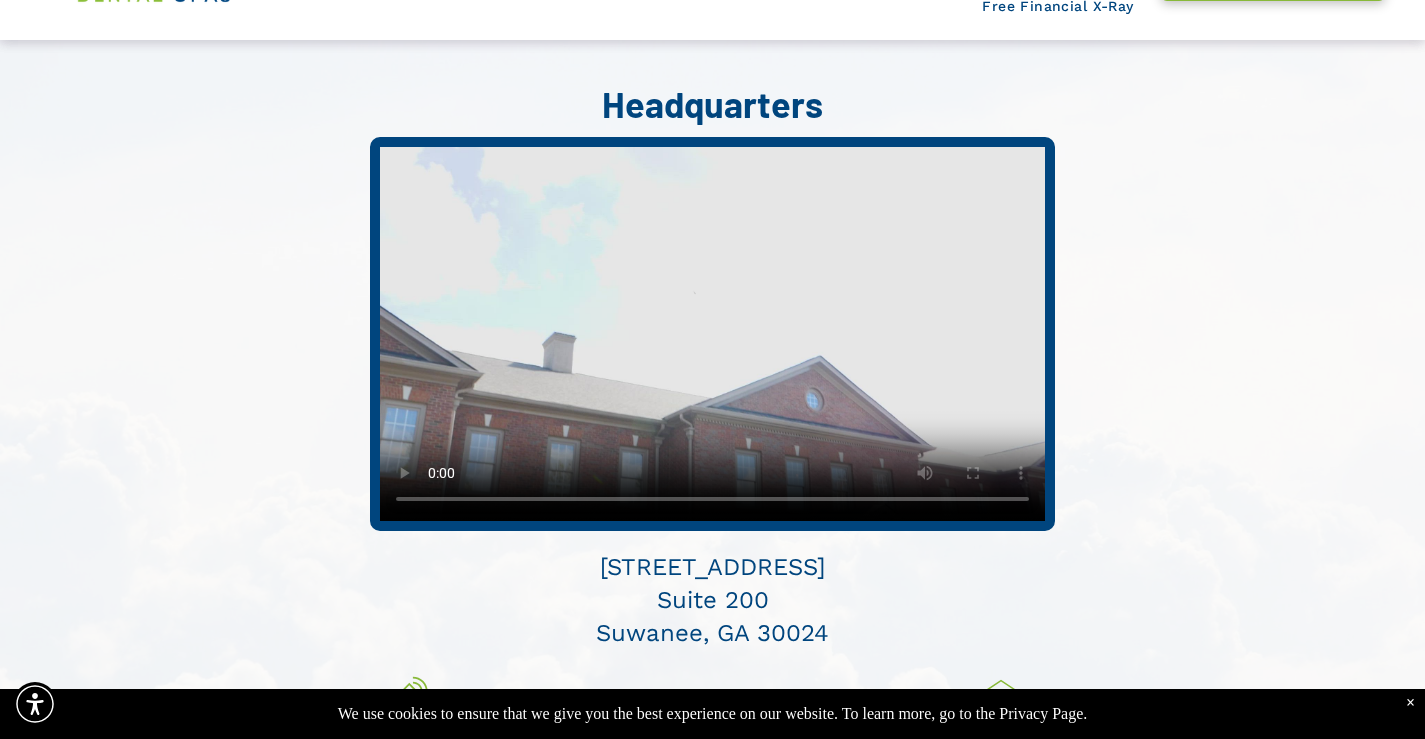 scroll, scrollTop: 200, scrollLeft: 0, axis: vertical 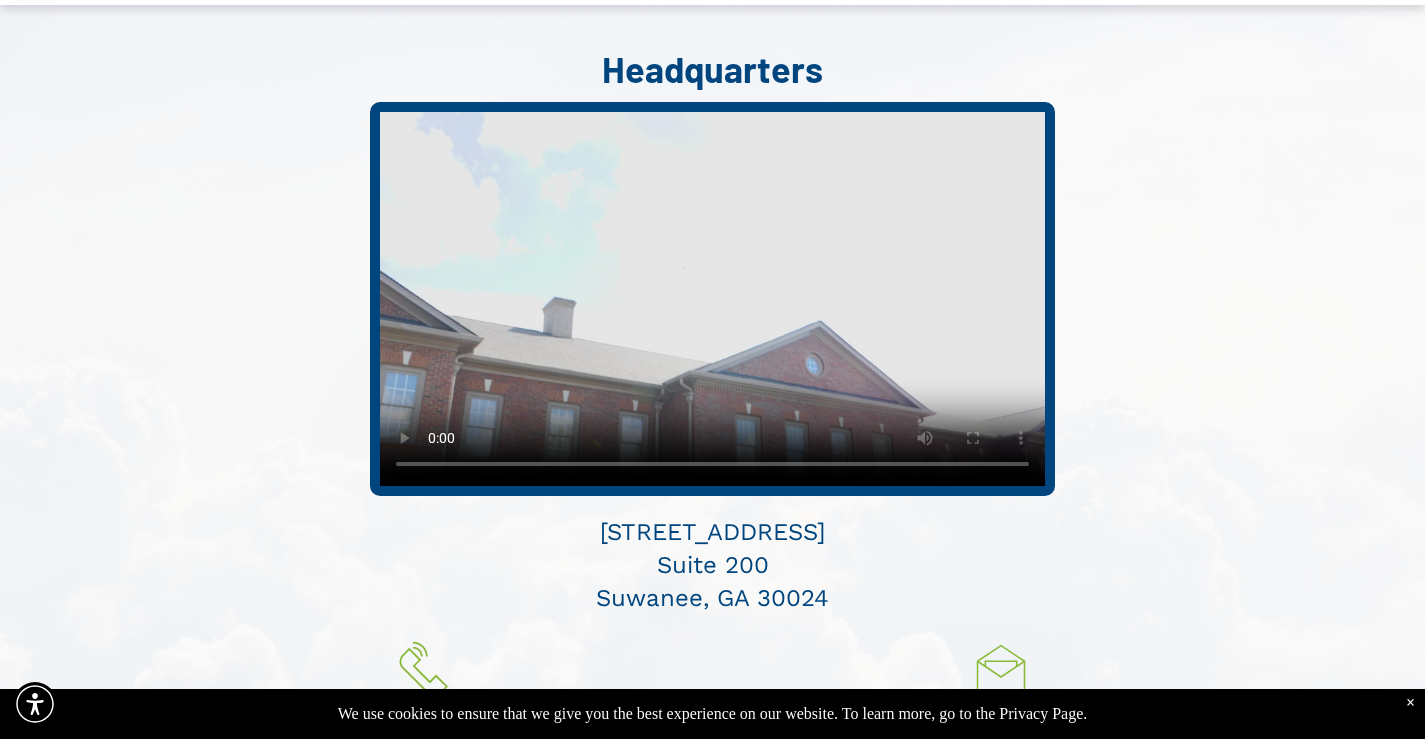 click on "Headquarters
[STREET_ADDRESS]  [GEOGRAPHIC_DATA]             A black and white drawing of a telephone on a white background.
CALL US     Feel free to give us a call.
[PHONE_NUMBER]
A black and white drawing of an open envelope on a white background.
EMAIL US   For general inquiries & questions, email us.   [EMAIL_ADDRESS][DOMAIN_NAME]" at bounding box center (713, 422) 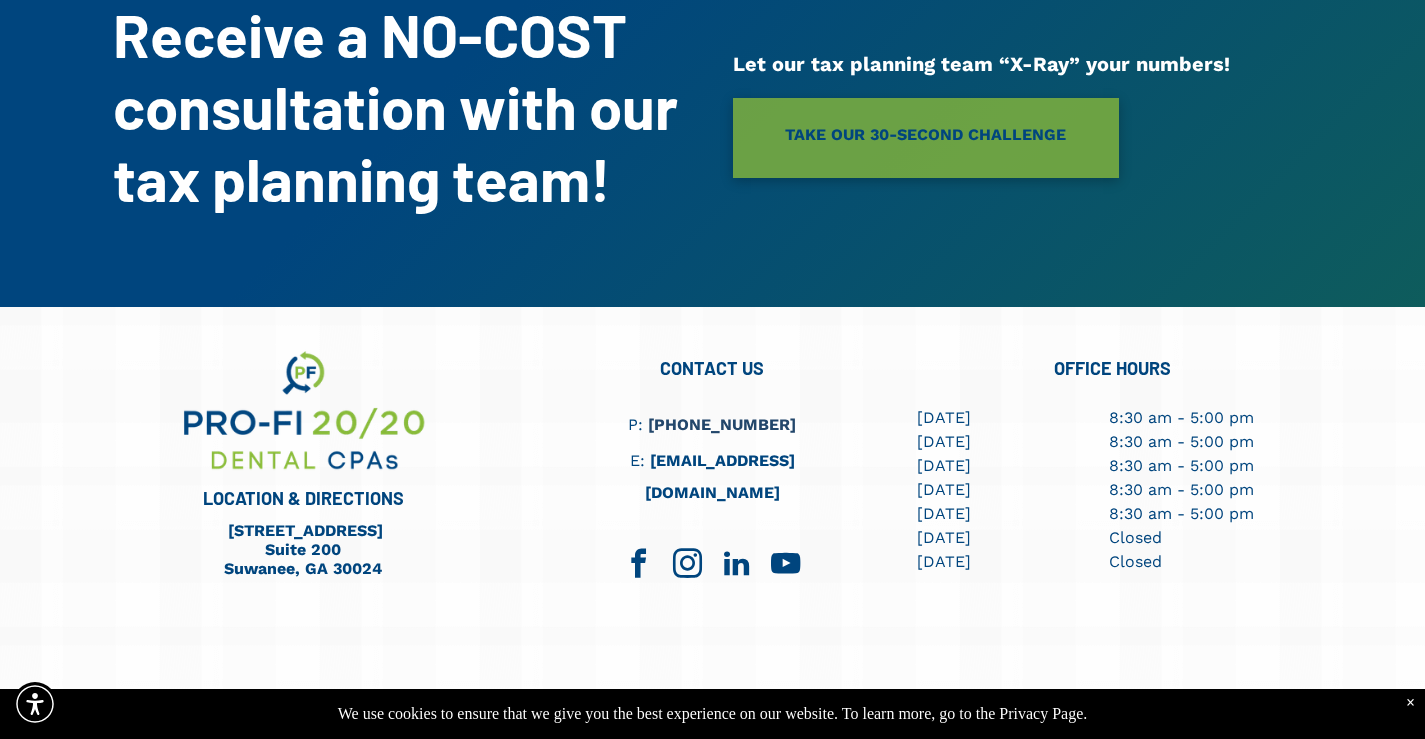 scroll, scrollTop: 1627, scrollLeft: 0, axis: vertical 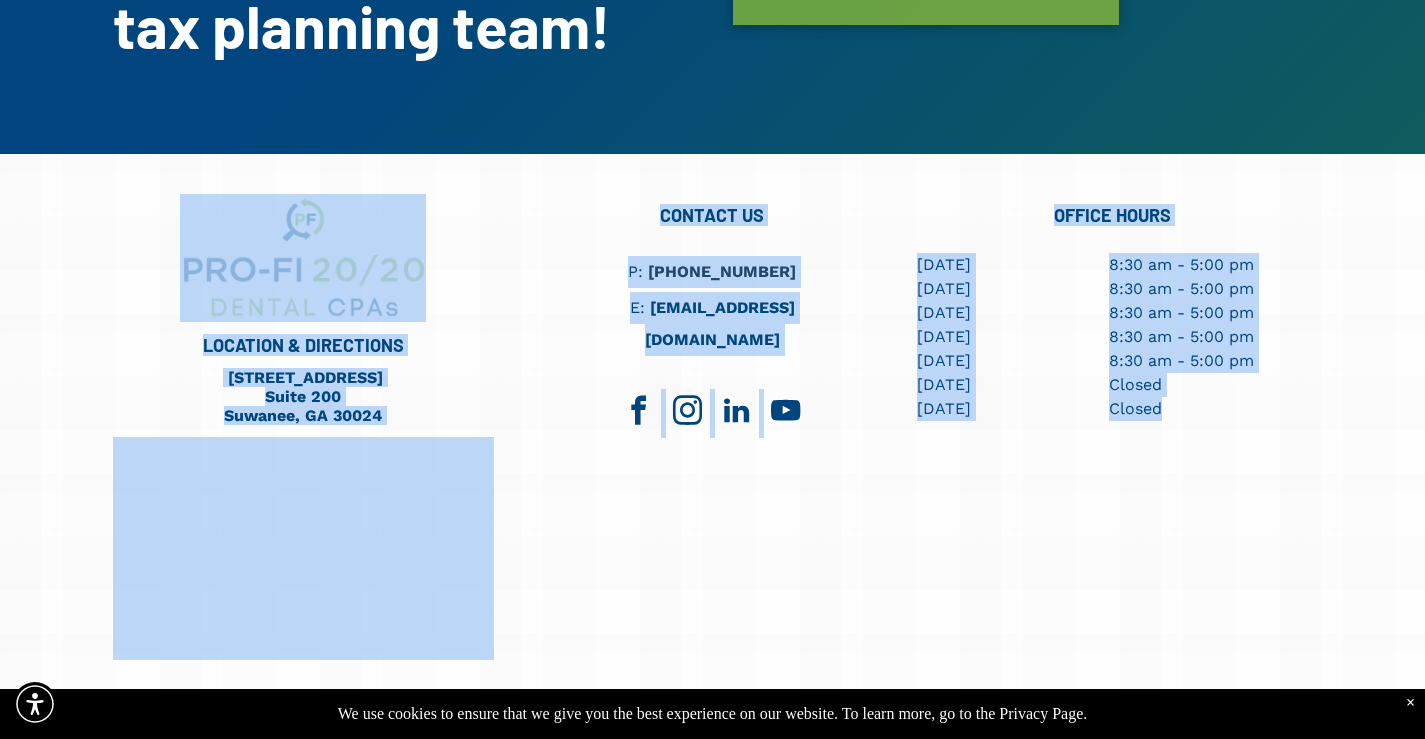 drag, startPoint x: 1174, startPoint y: 405, endPoint x: 207, endPoint y: 210, distance: 986.4654 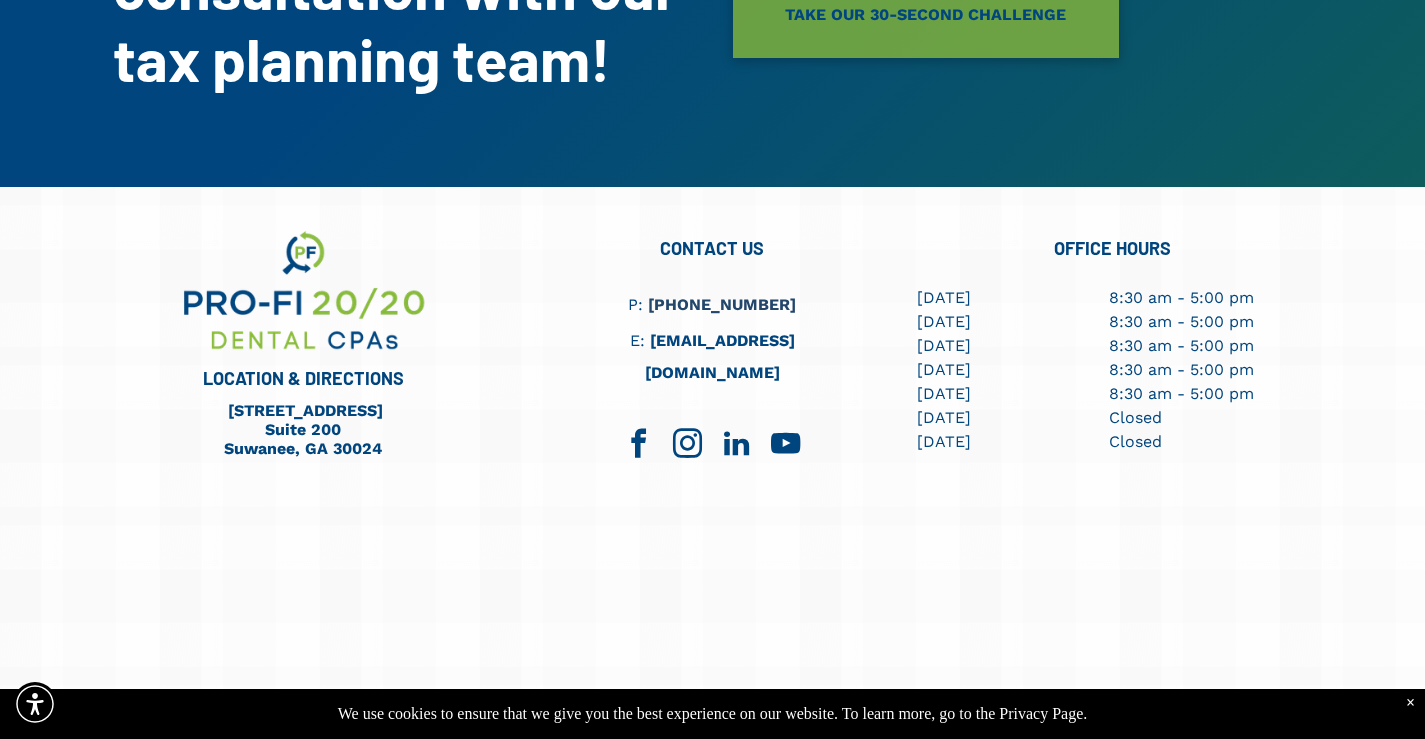 scroll, scrollTop: 1627, scrollLeft: 0, axis: vertical 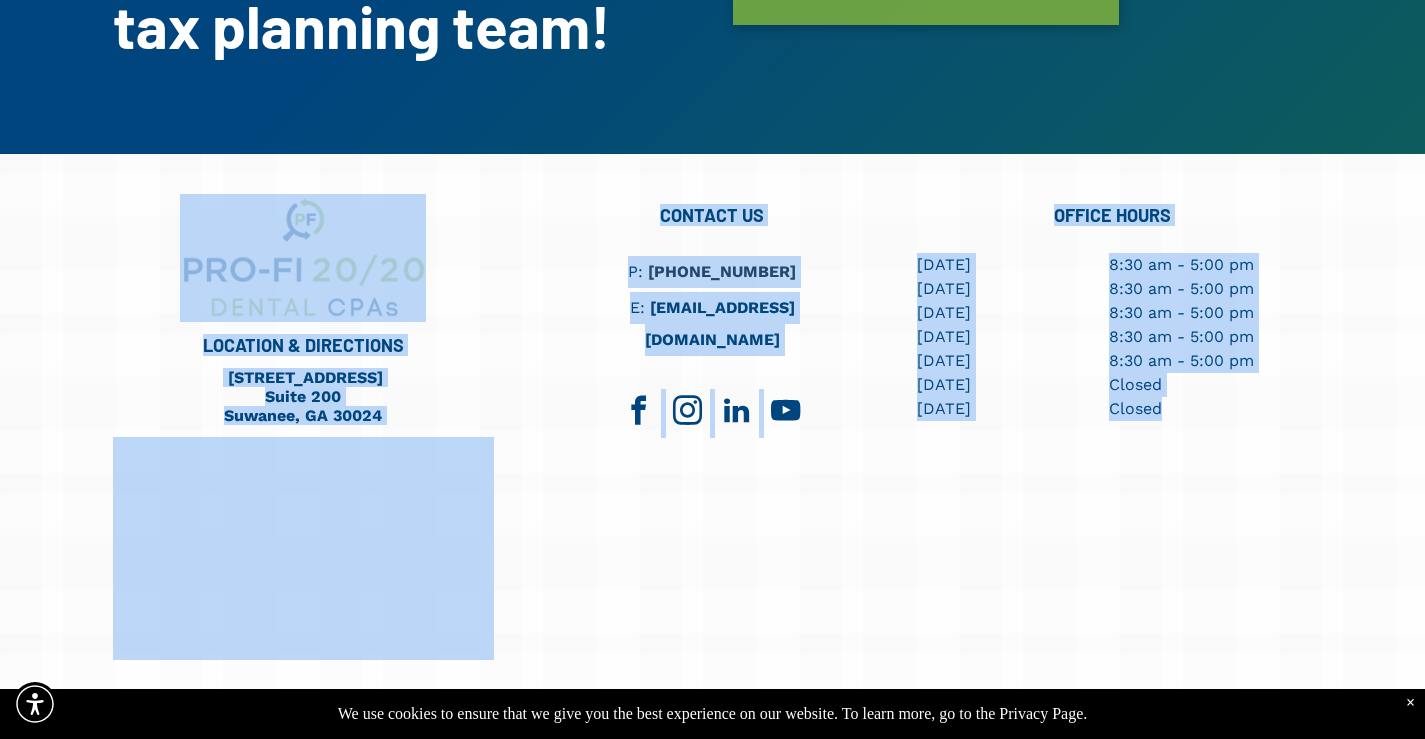 drag, startPoint x: 1179, startPoint y: 415, endPoint x: 229, endPoint y: 231, distance: 967.6549 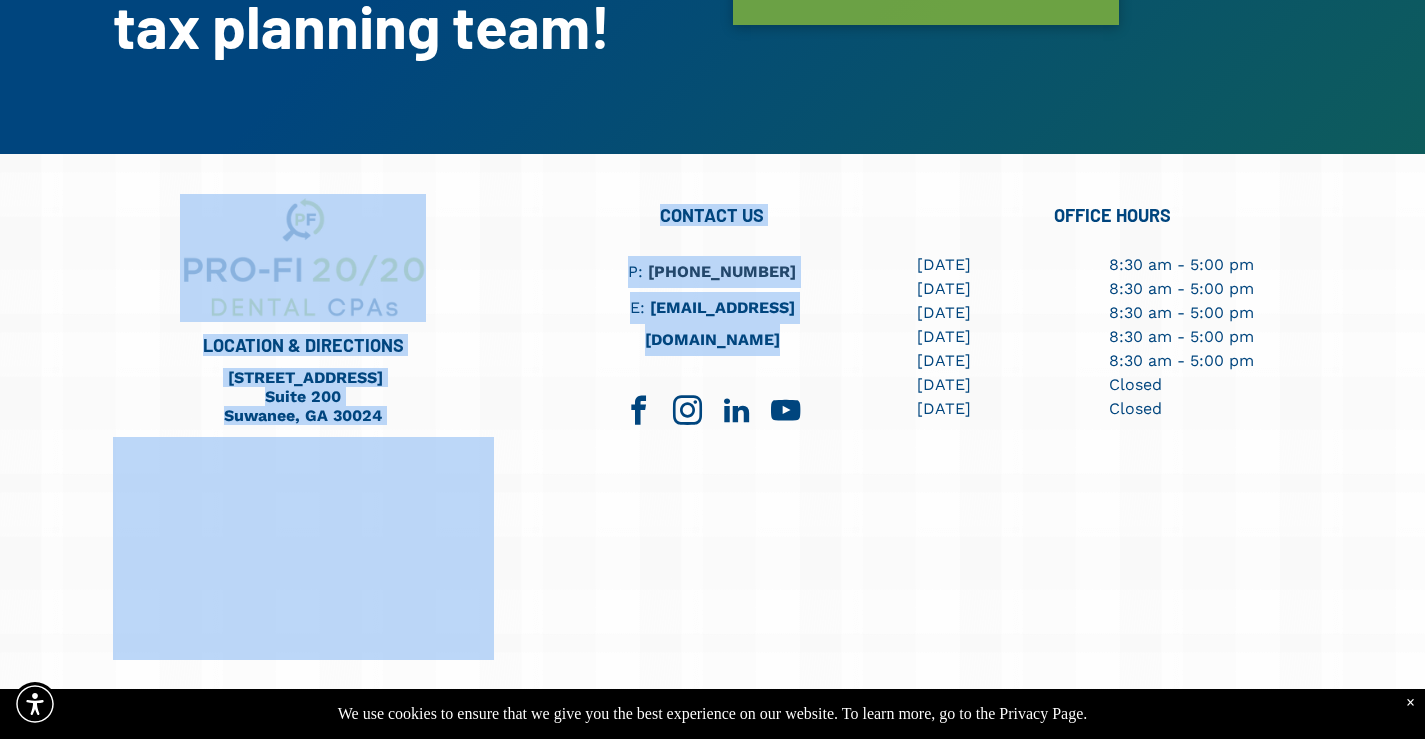 drag, startPoint x: 571, startPoint y: 649, endPoint x: 215, endPoint y: 257, distance: 529.5281 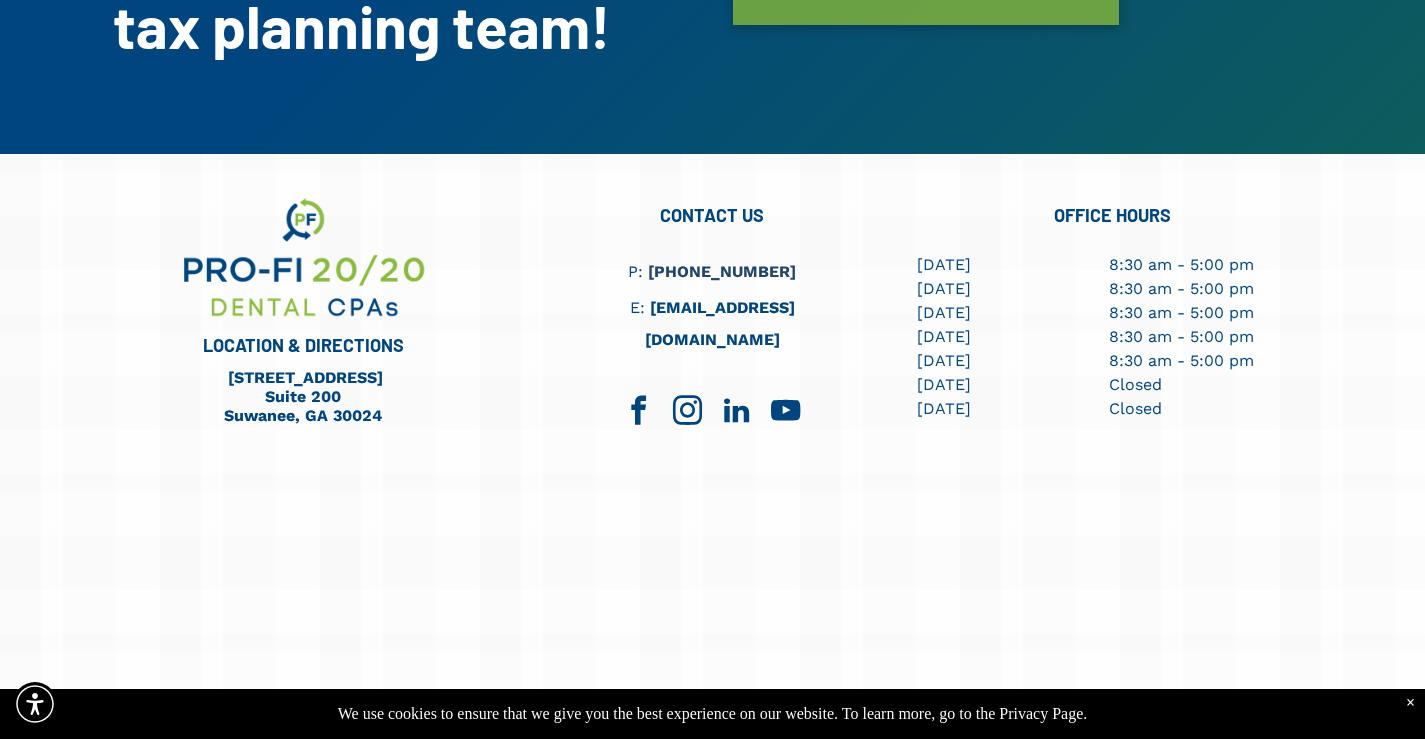 click on "LOCATION & DIRECTIONS
[STREET_ADDRESS]
[STREET_ADDRESS]
CONTACT US
P:
[PHONE_NUMBER]
E:
[EMAIL_ADDRESS][DOMAIN_NAME]
OFFICE HOURS
[DATE] [DATE] [DATE] [DATE] [DATE] [DATE] [DATE]
8:30 am - 5:00 pm 8:30 am - 5:00 pm 8:30 am - 5:00 pm 8:30 am - 5:00 pm 8:30 am - 5:00 pm Closed Closed" at bounding box center [712, 425] 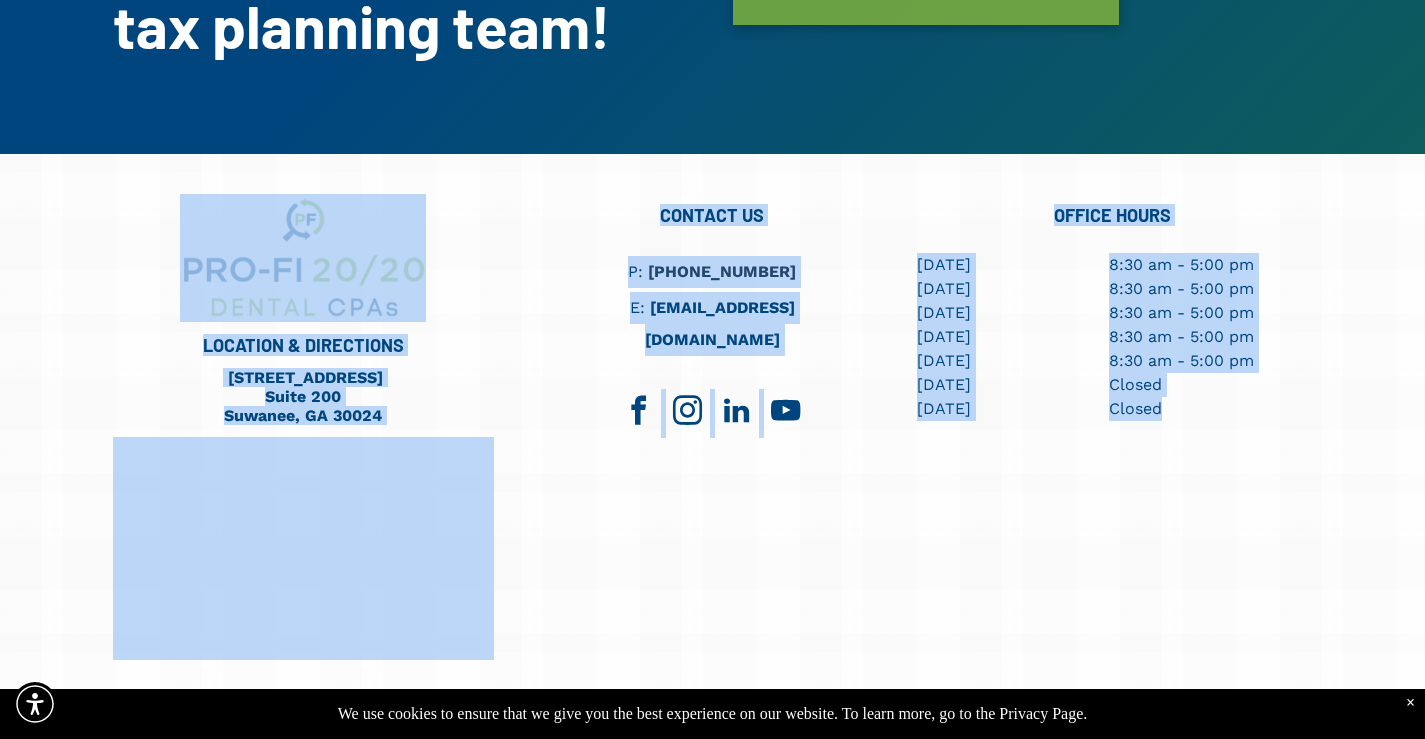 drag, startPoint x: 1297, startPoint y: 435, endPoint x: 126, endPoint y: 215, distance: 1191.4869 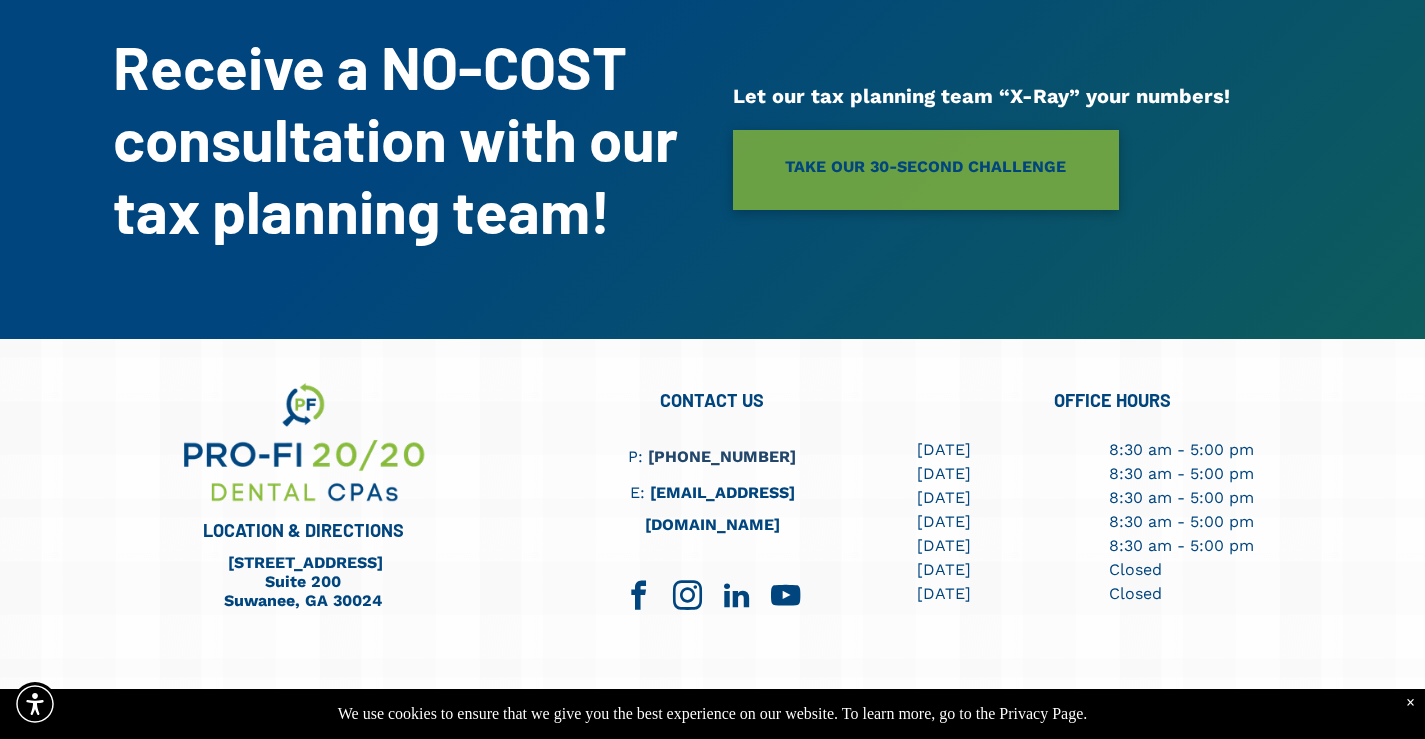 scroll, scrollTop: 1127, scrollLeft: 0, axis: vertical 